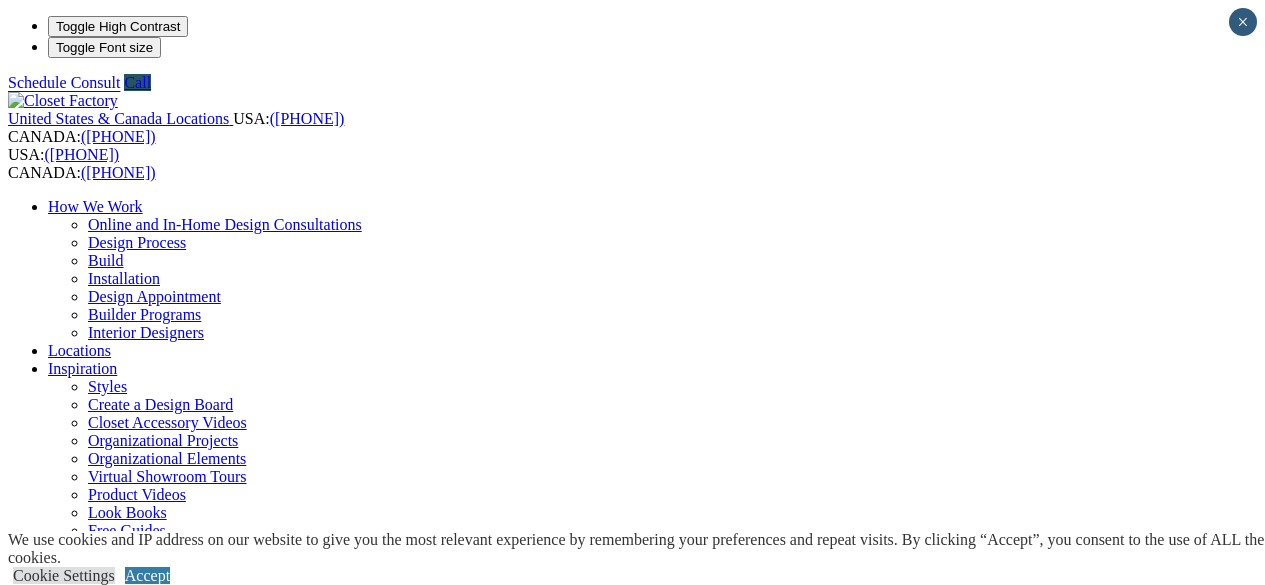 scroll, scrollTop: 0, scrollLeft: 0, axis: both 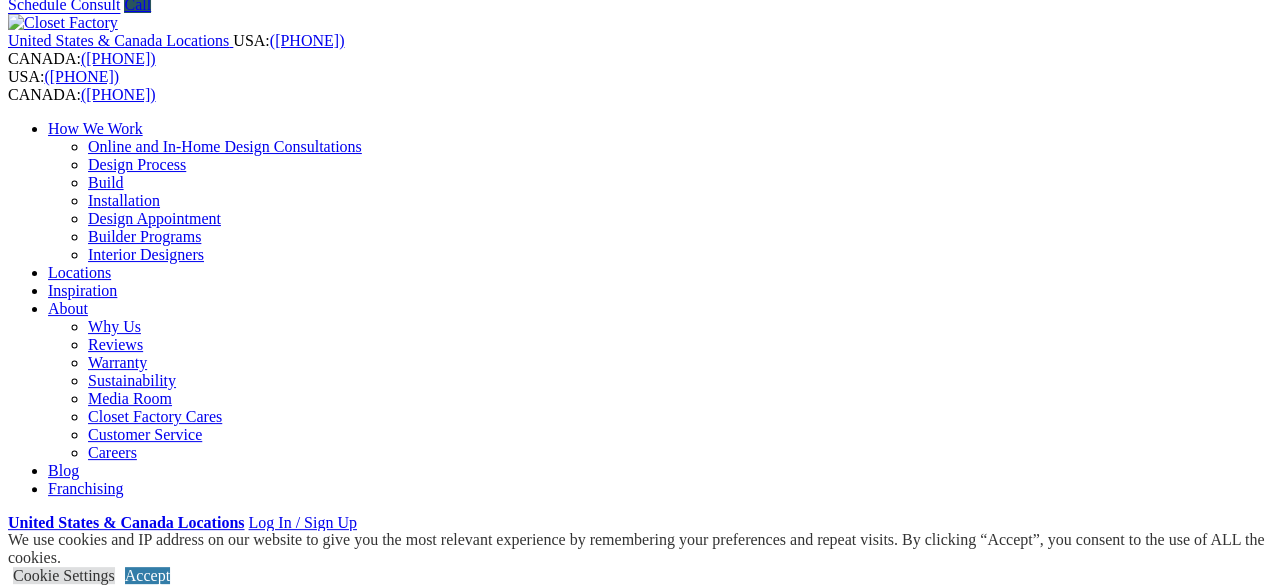 click on "Closet Organizers Dressing Rooms Finesse Systems Reach-in Closets Shoe Closets Walk-in Closets Wardrobe Closets Wood Closets" at bounding box center (652, 656) 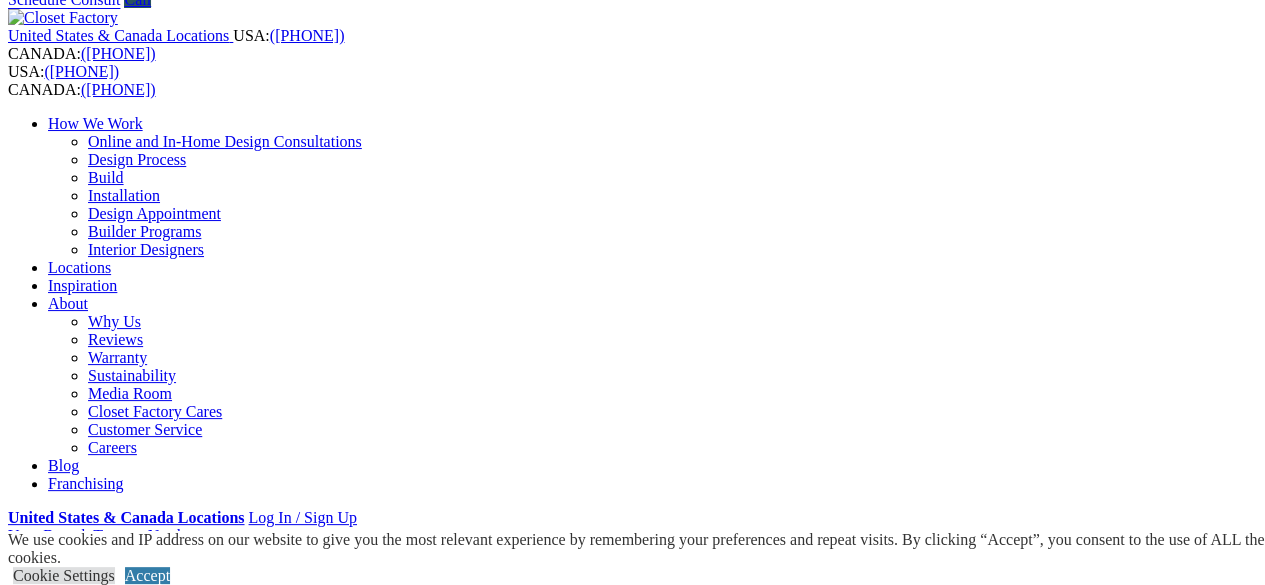 scroll, scrollTop: 84, scrollLeft: 0, axis: vertical 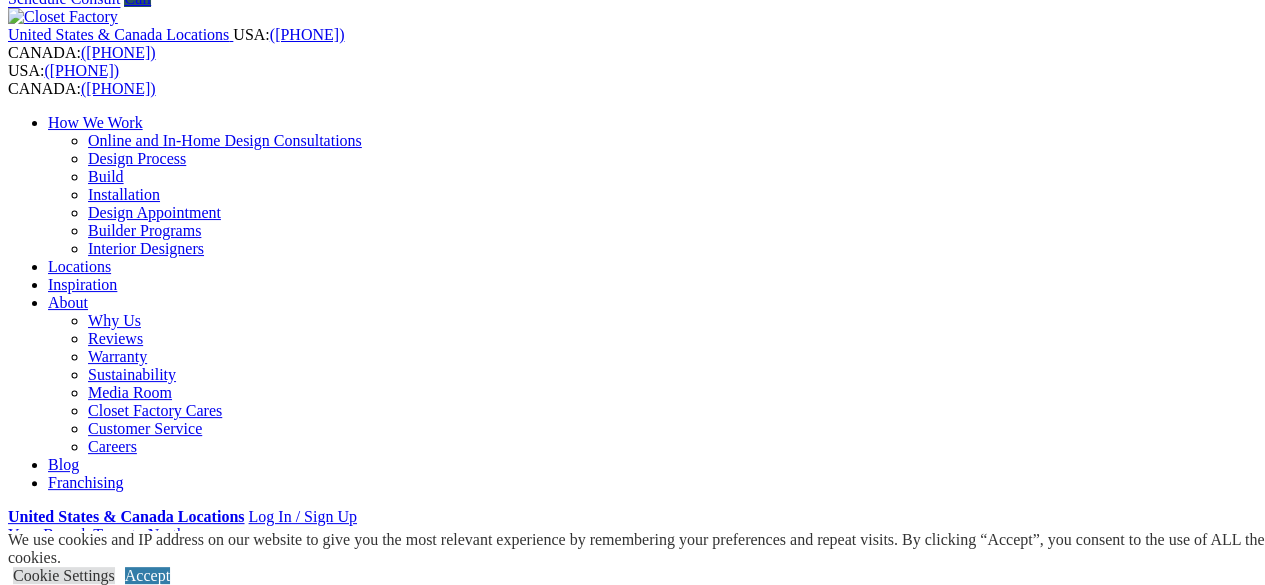 click on "USA:  ([PHONE])
CANADA:  ([PHONE])
USA:  ([PHONE])
CANADA:  ([PHONE])
How We Work  Design Process Build Styles" at bounding box center (632, 11012) 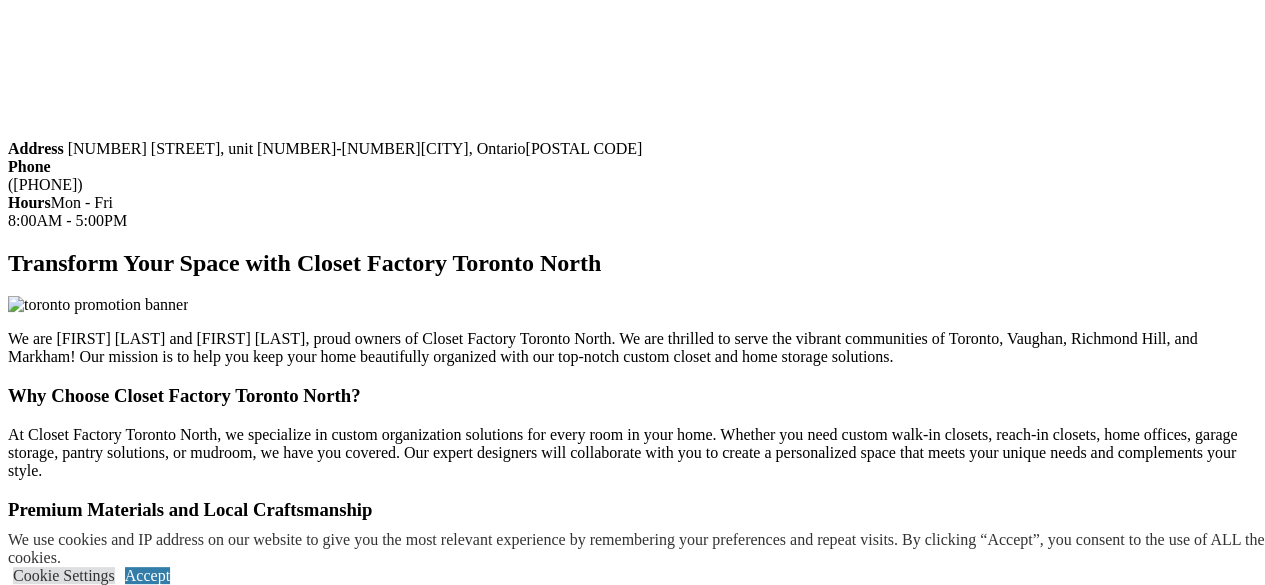 scroll, scrollTop: 2086, scrollLeft: 0, axis: vertical 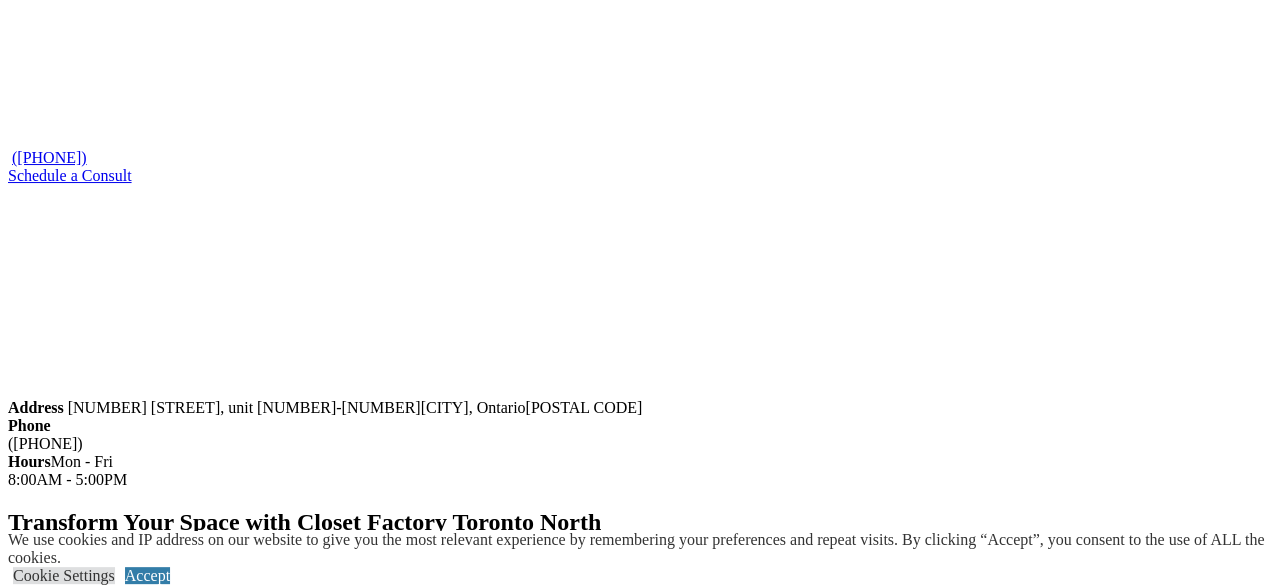 click on "Shoe Closets" at bounding box center (129, -1388) 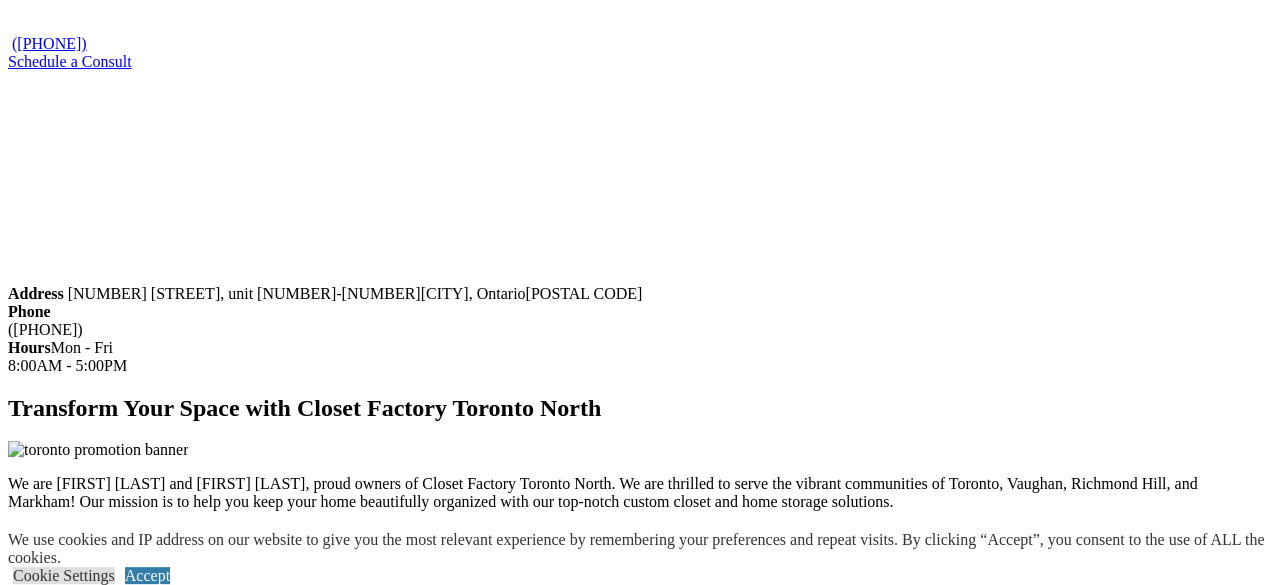 click on "Custom Closets" at bounding box center [98, -1478] 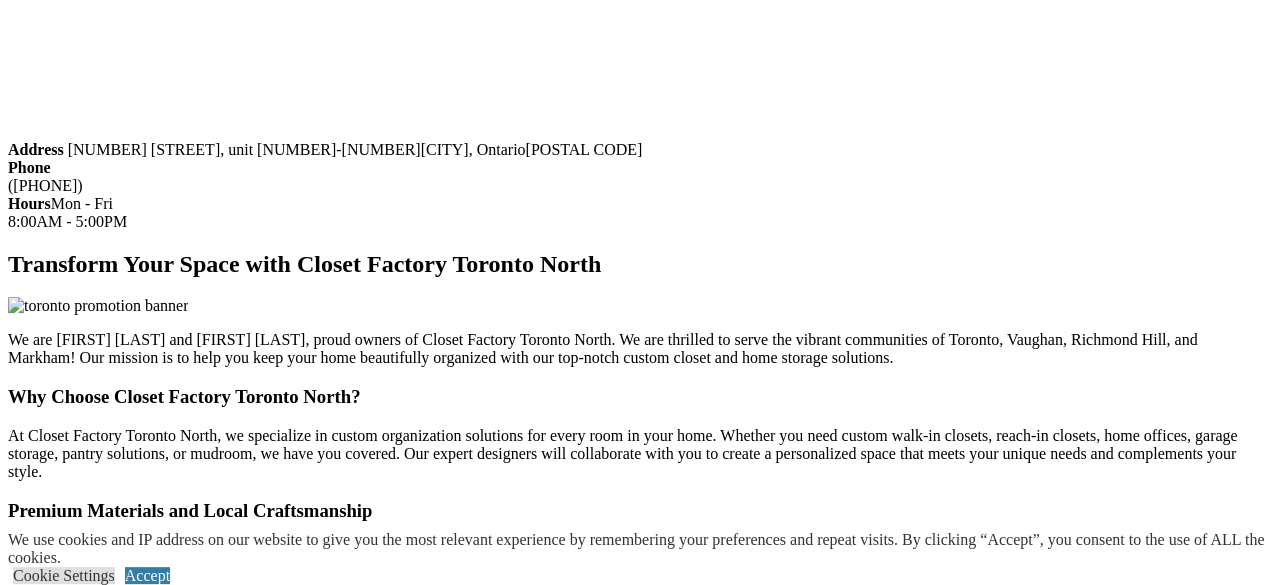 click on "Custom Closets" at bounding box center [98, -1478] 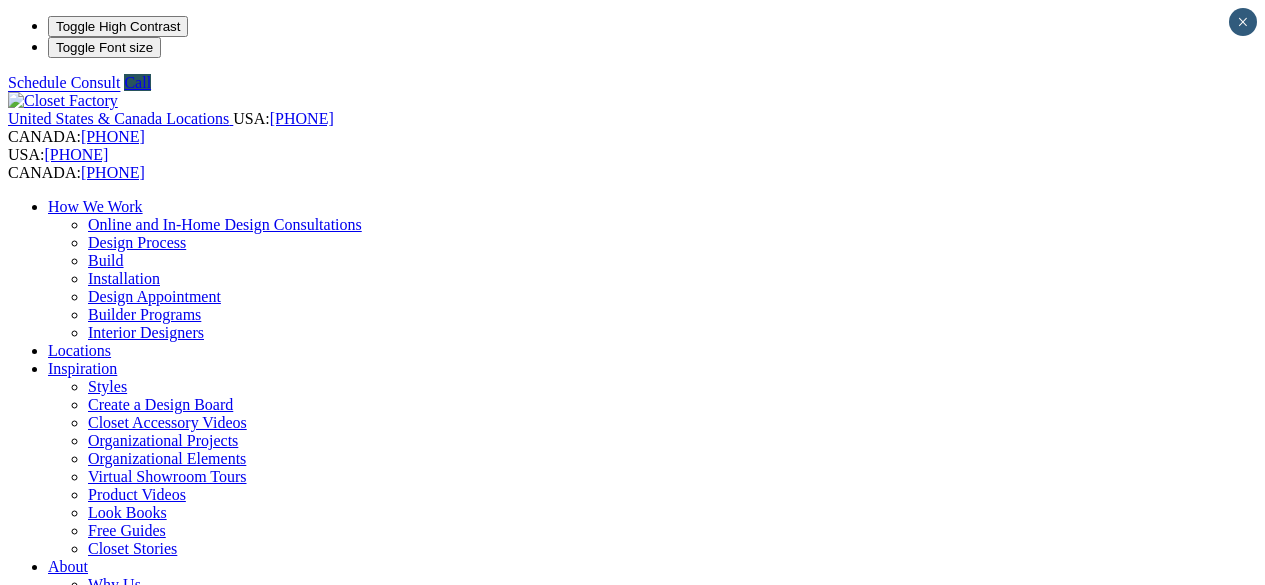 scroll, scrollTop: 0, scrollLeft: 0, axis: both 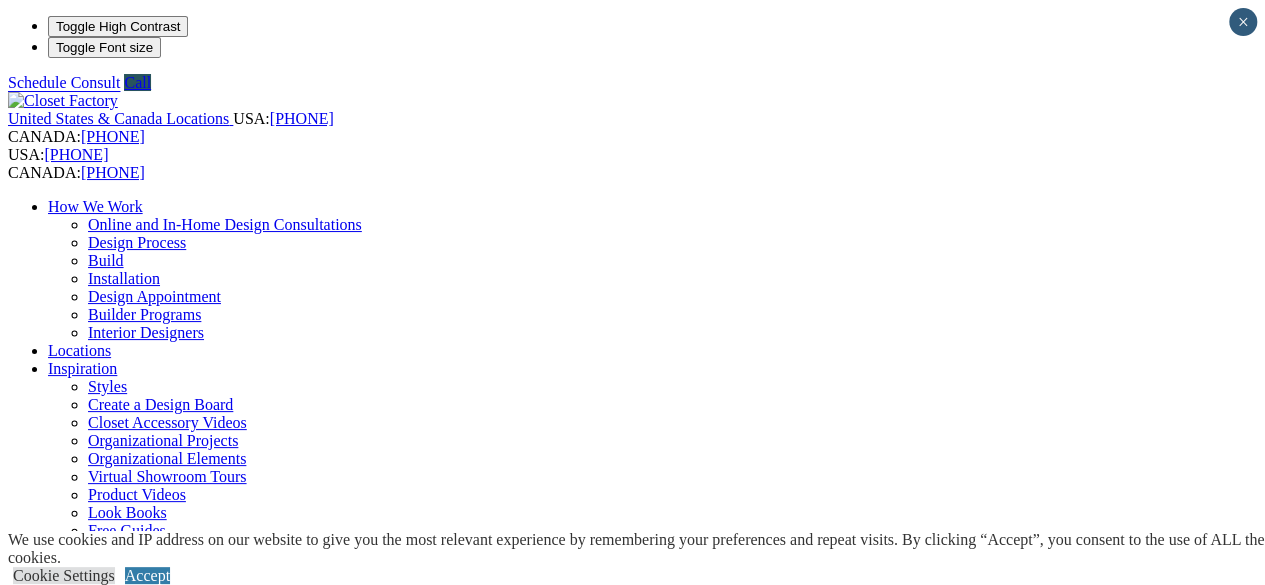 select on "**" 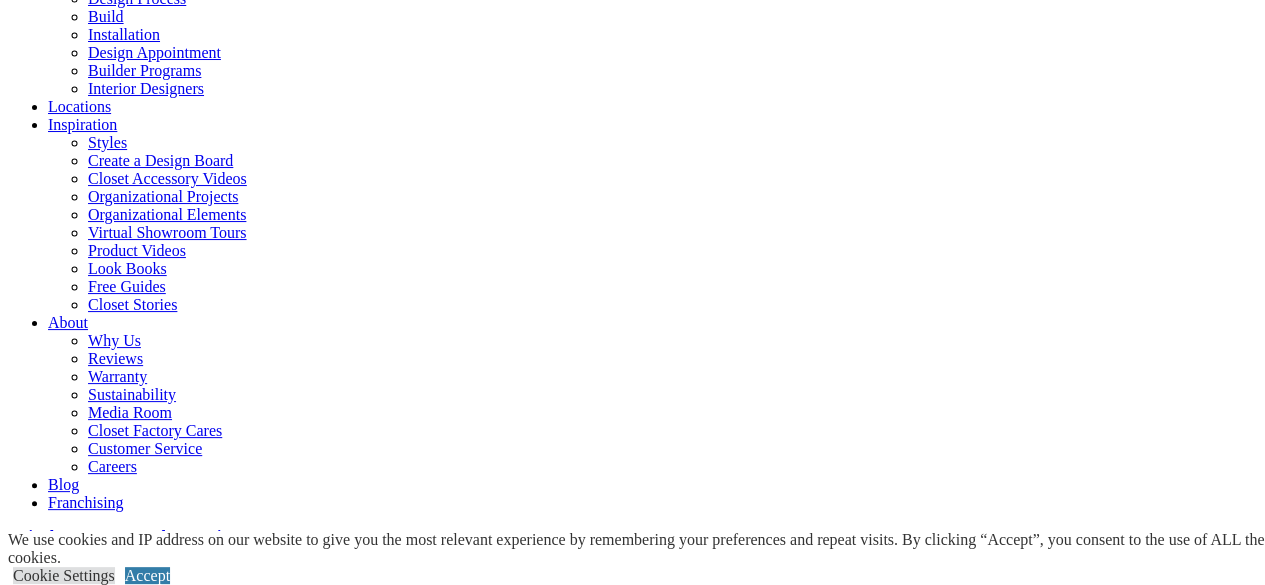 scroll, scrollTop: 296, scrollLeft: 0, axis: vertical 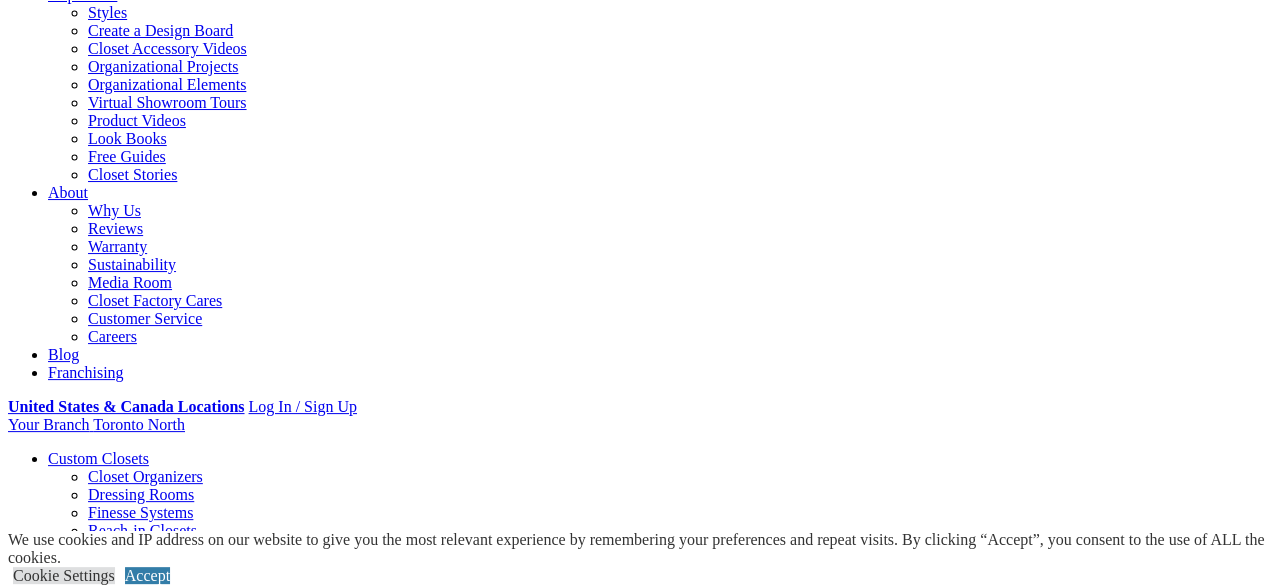 click on "Walk-in Closets" at bounding box center (139, 566) 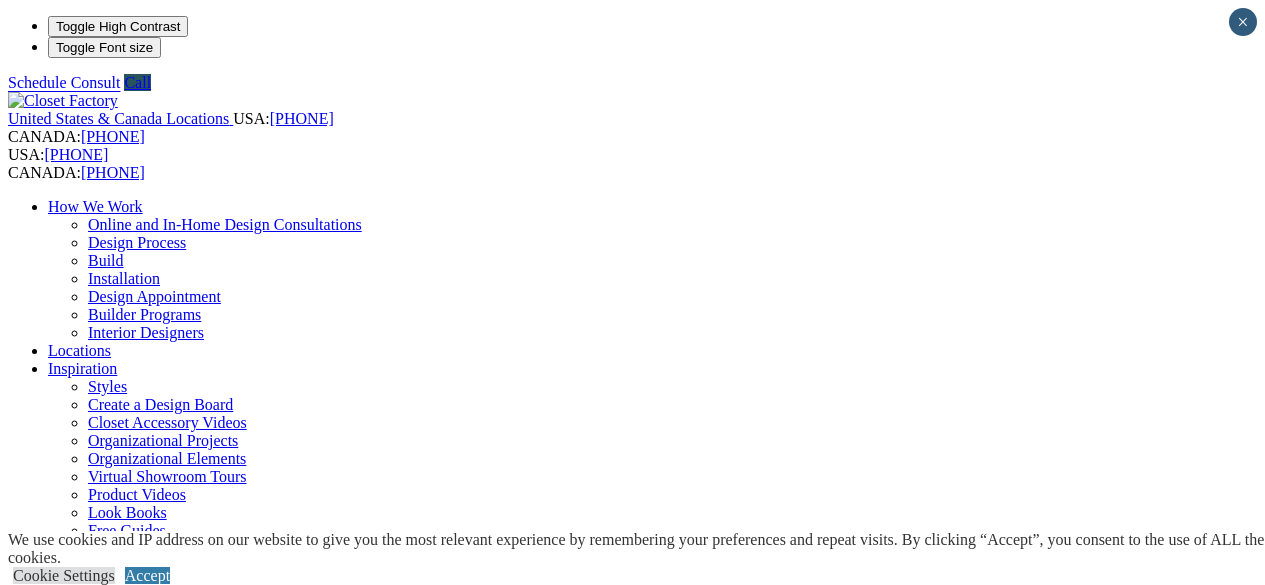 scroll, scrollTop: 0, scrollLeft: 0, axis: both 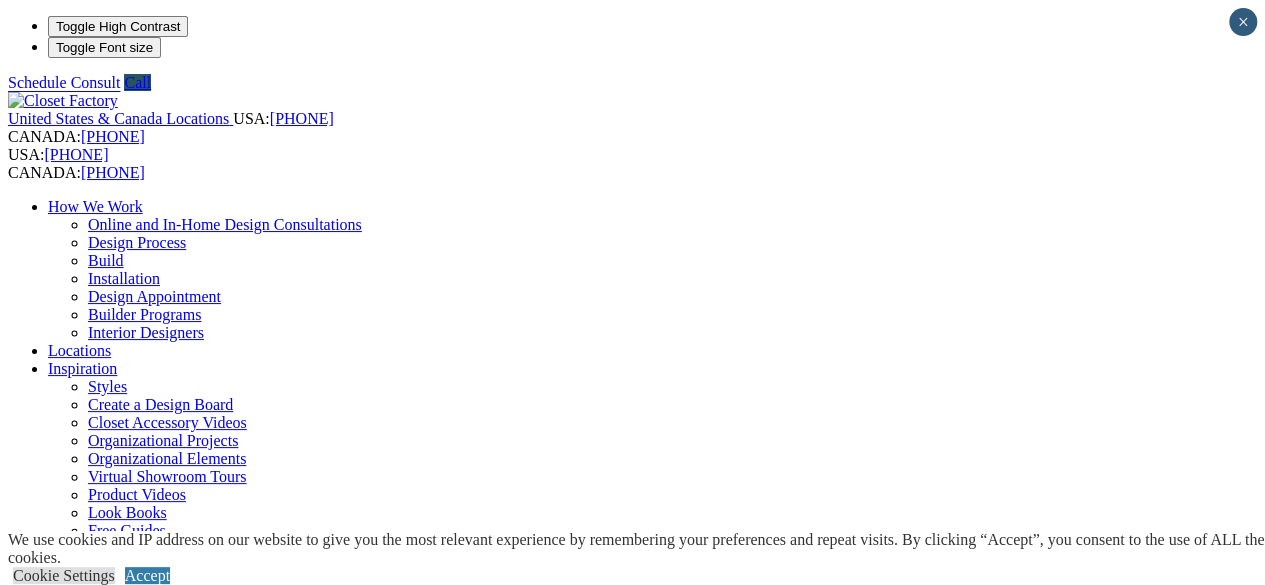 select on "**" 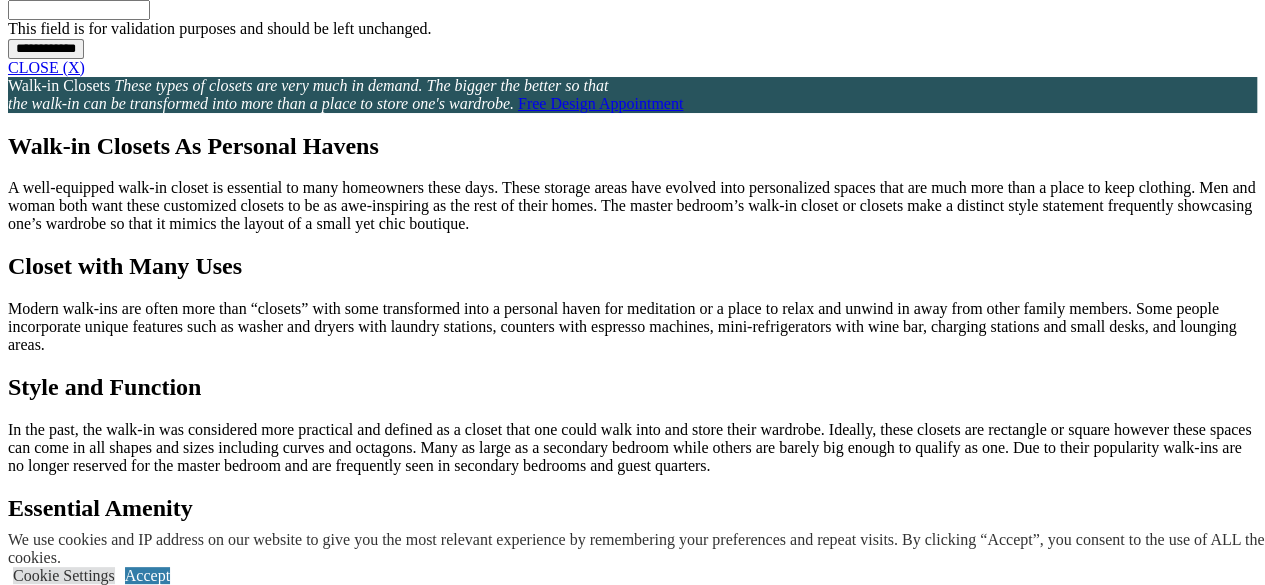 scroll, scrollTop: 1889, scrollLeft: 0, axis: vertical 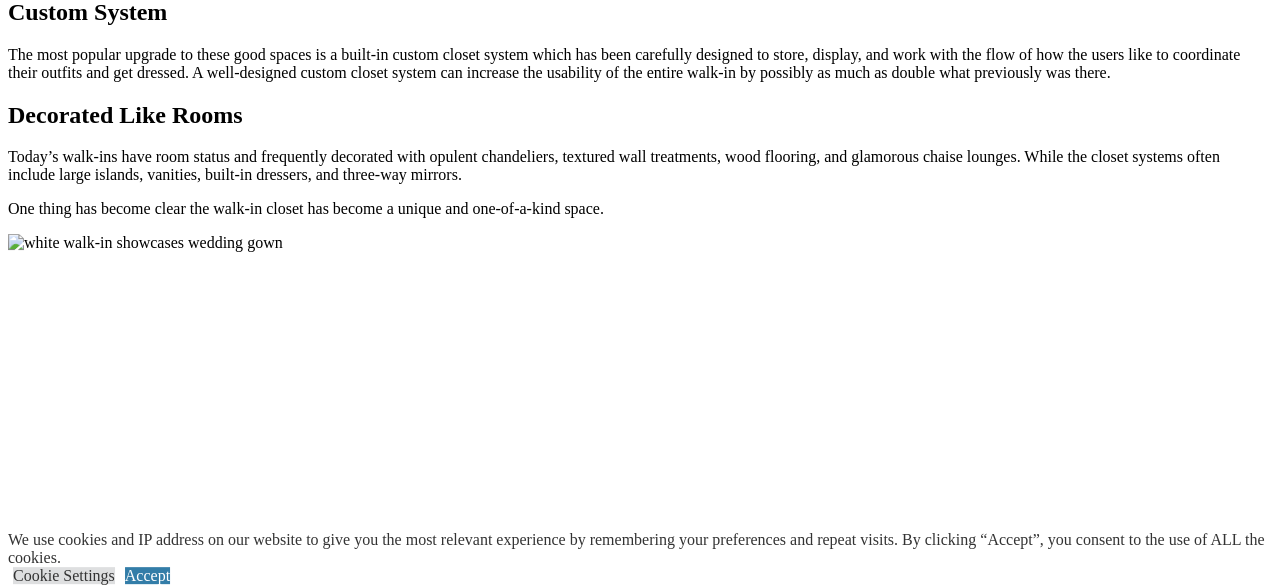 click on "Create a Design Board" at bounding box center (160, -1981) 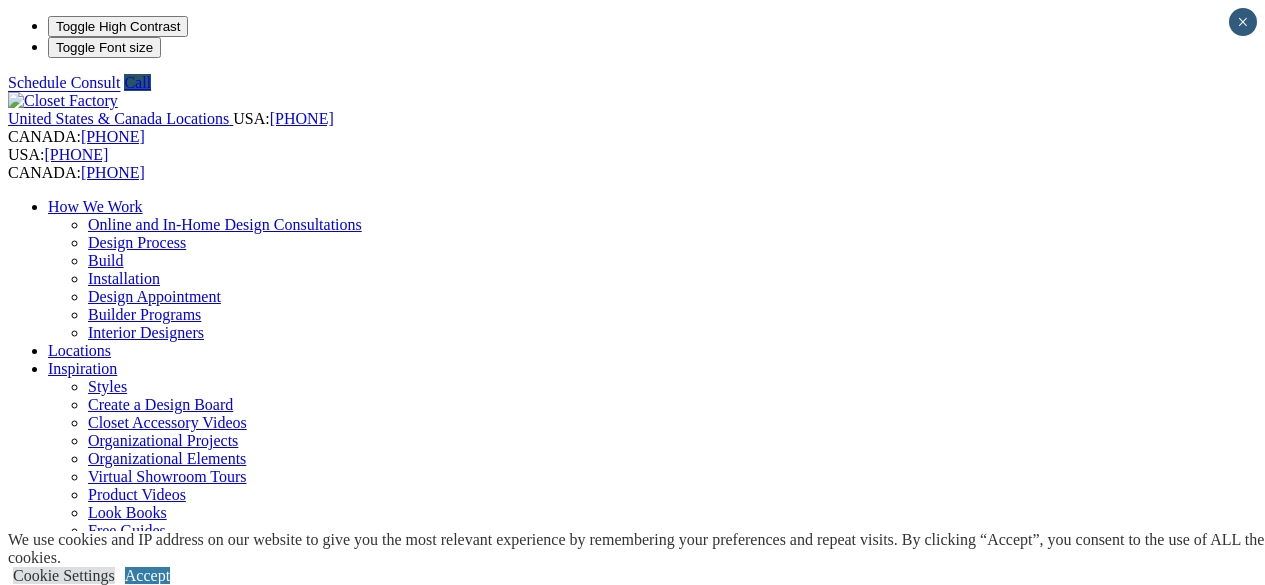 scroll, scrollTop: 0, scrollLeft: 0, axis: both 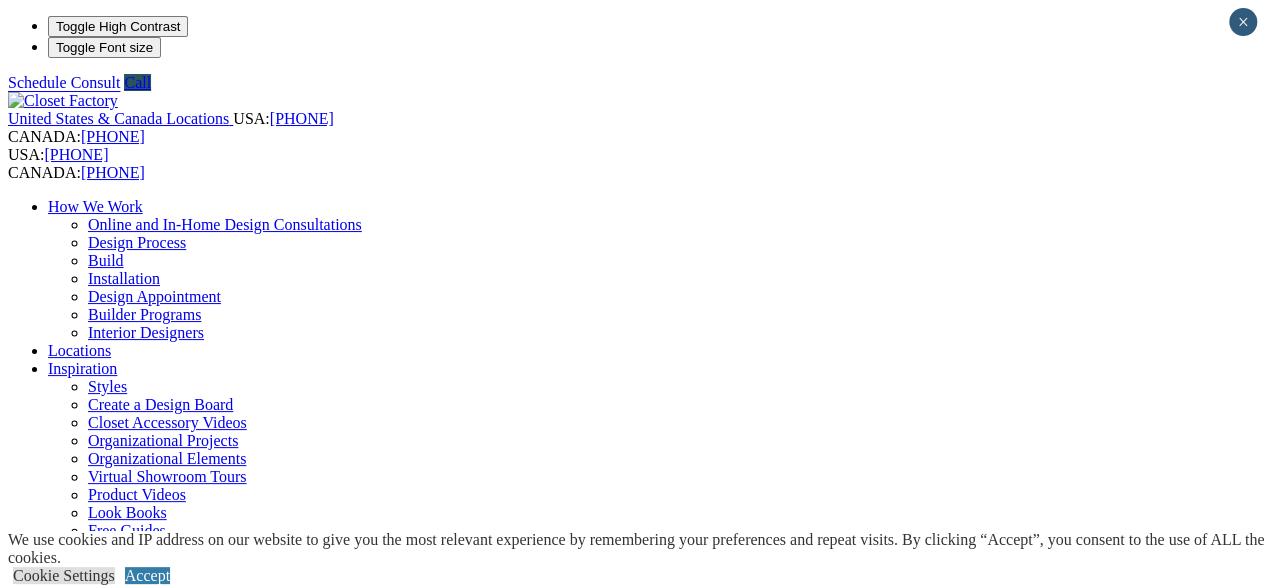 select on "**" 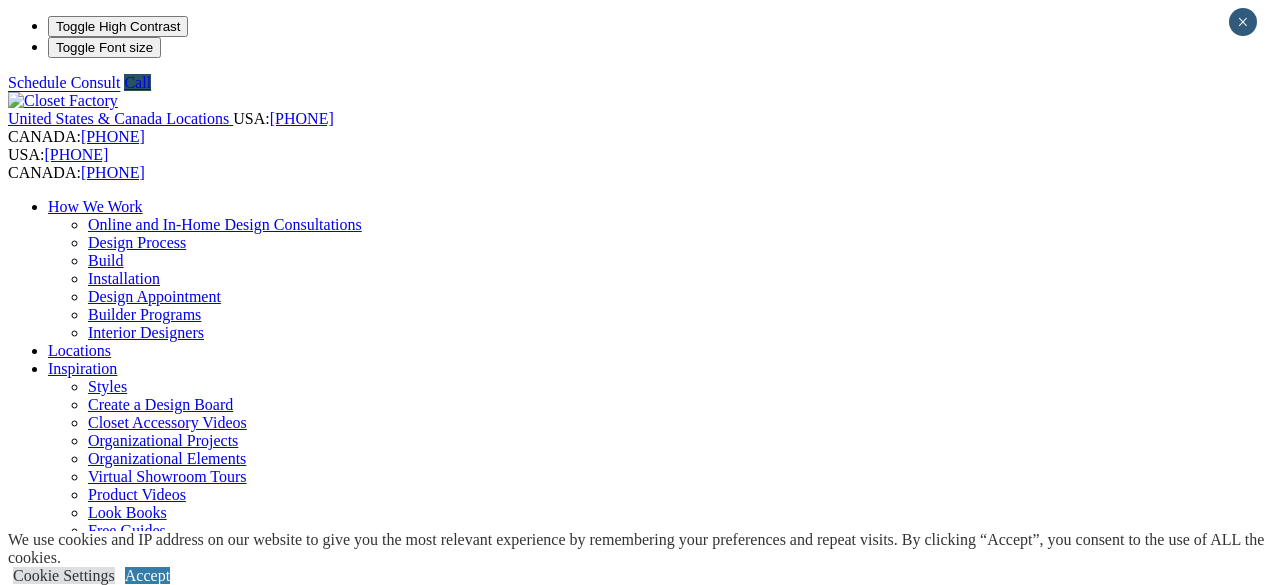 scroll, scrollTop: 0, scrollLeft: 0, axis: both 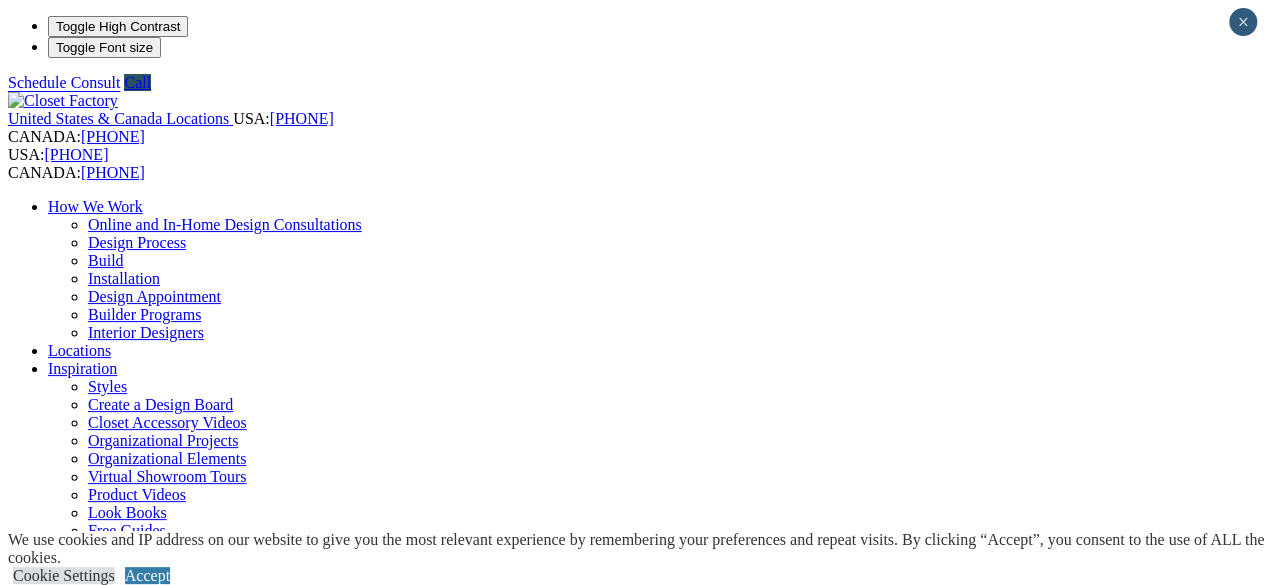 select on "**" 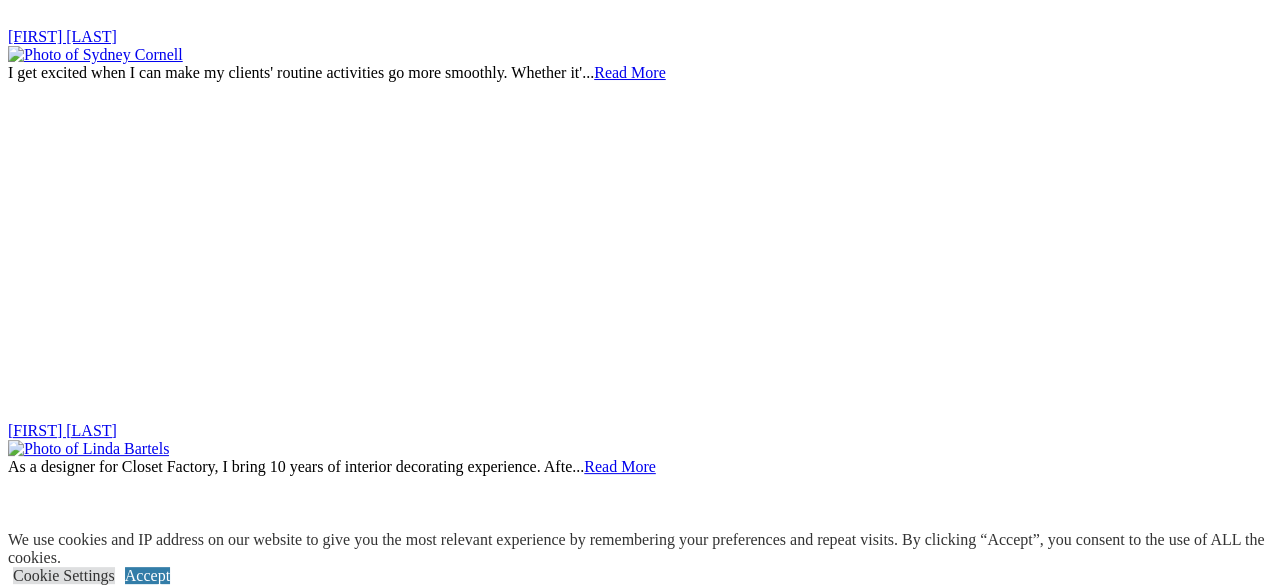 scroll, scrollTop: 6438, scrollLeft: 0, axis: vertical 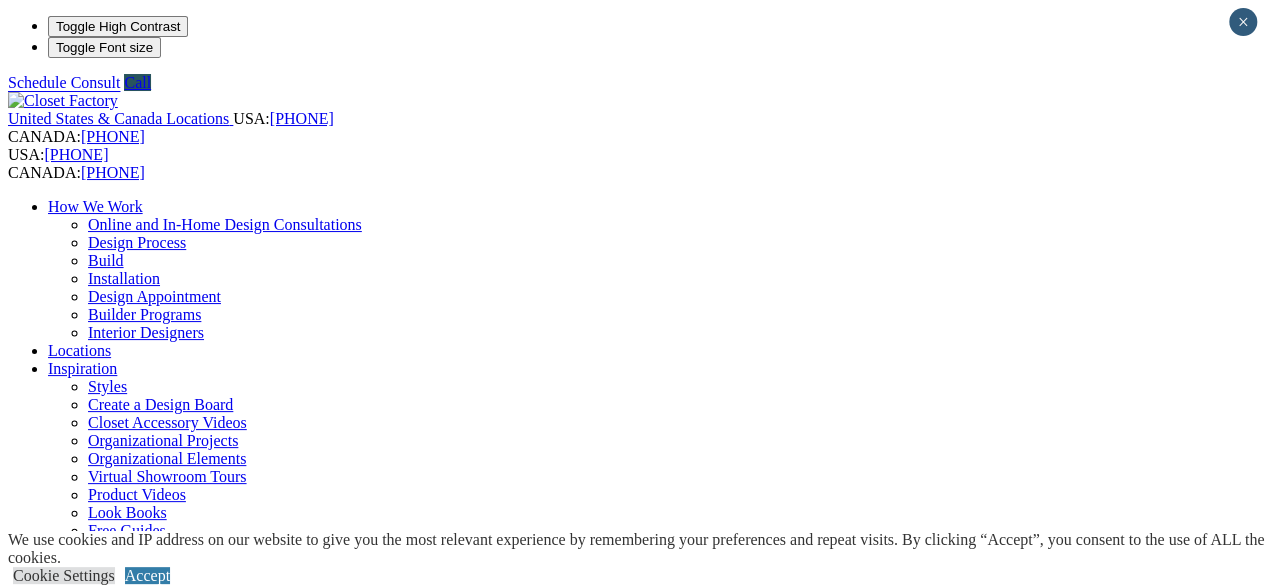 select on "**" 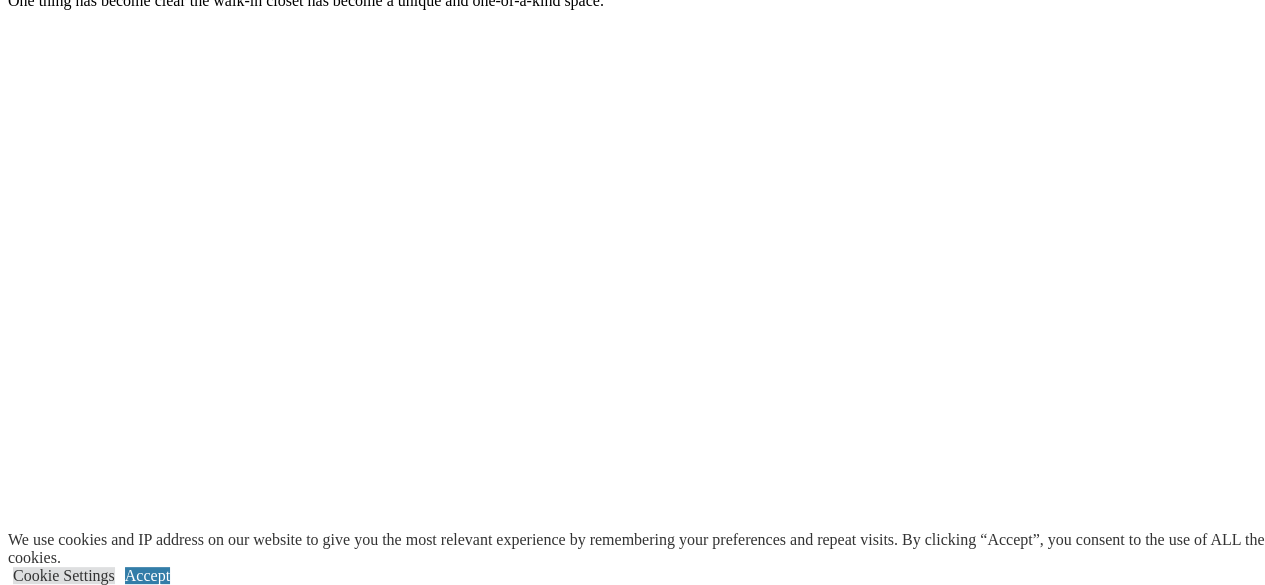scroll, scrollTop: 2564, scrollLeft: 0, axis: vertical 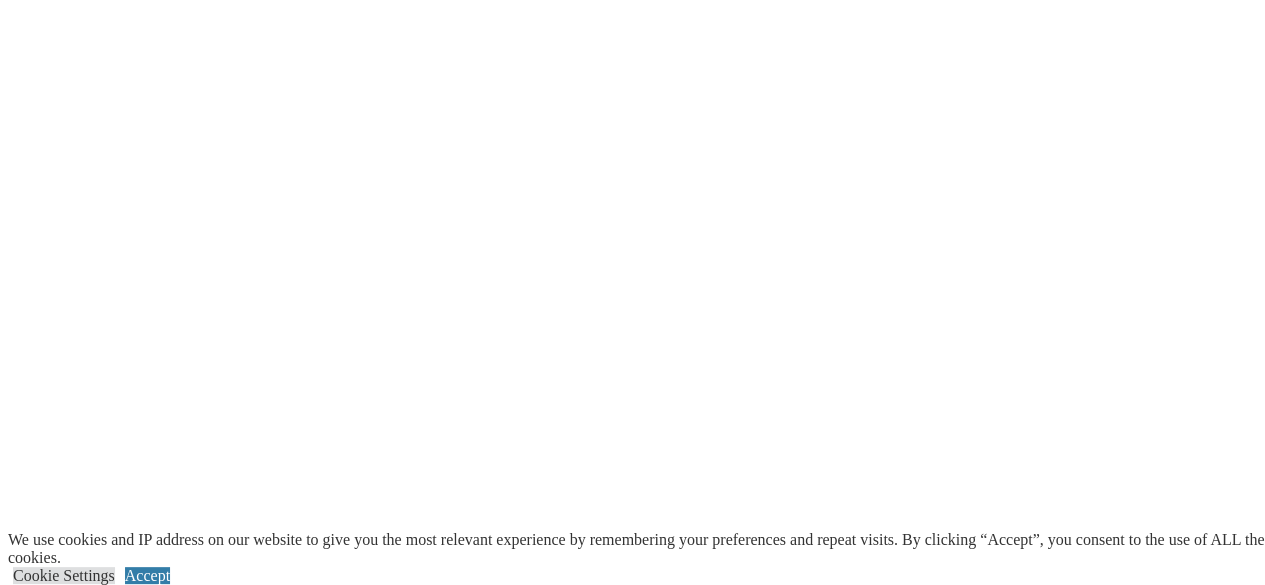 drag, startPoint x: 831, startPoint y: 235, endPoint x: 772, endPoint y: 239, distance: 59.135437 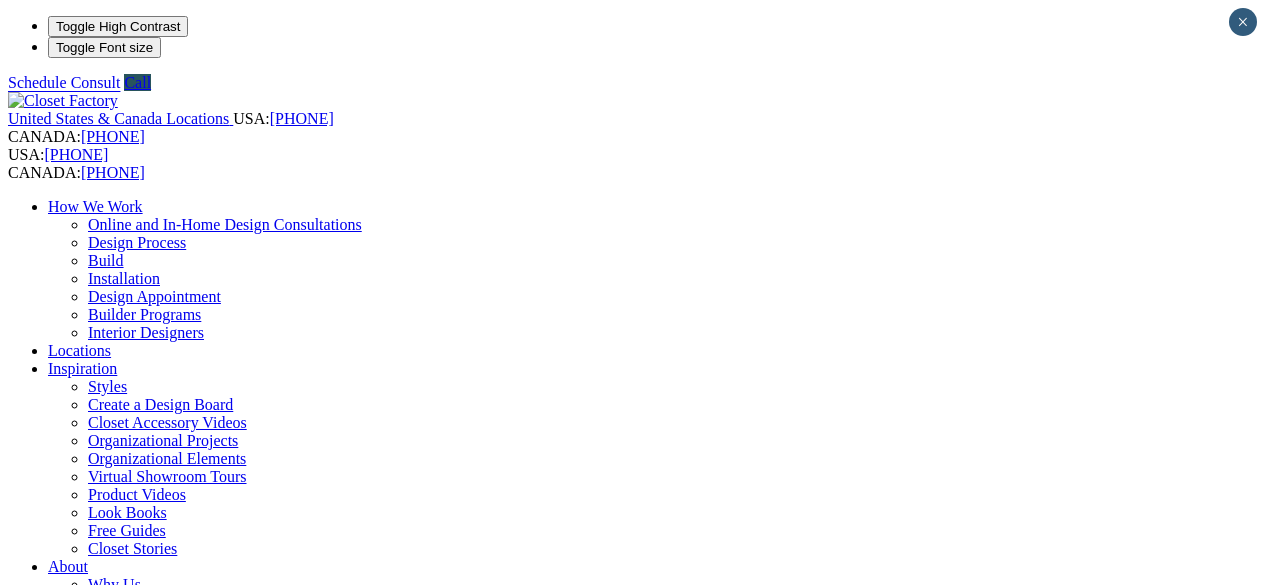 scroll, scrollTop: 0, scrollLeft: 0, axis: both 